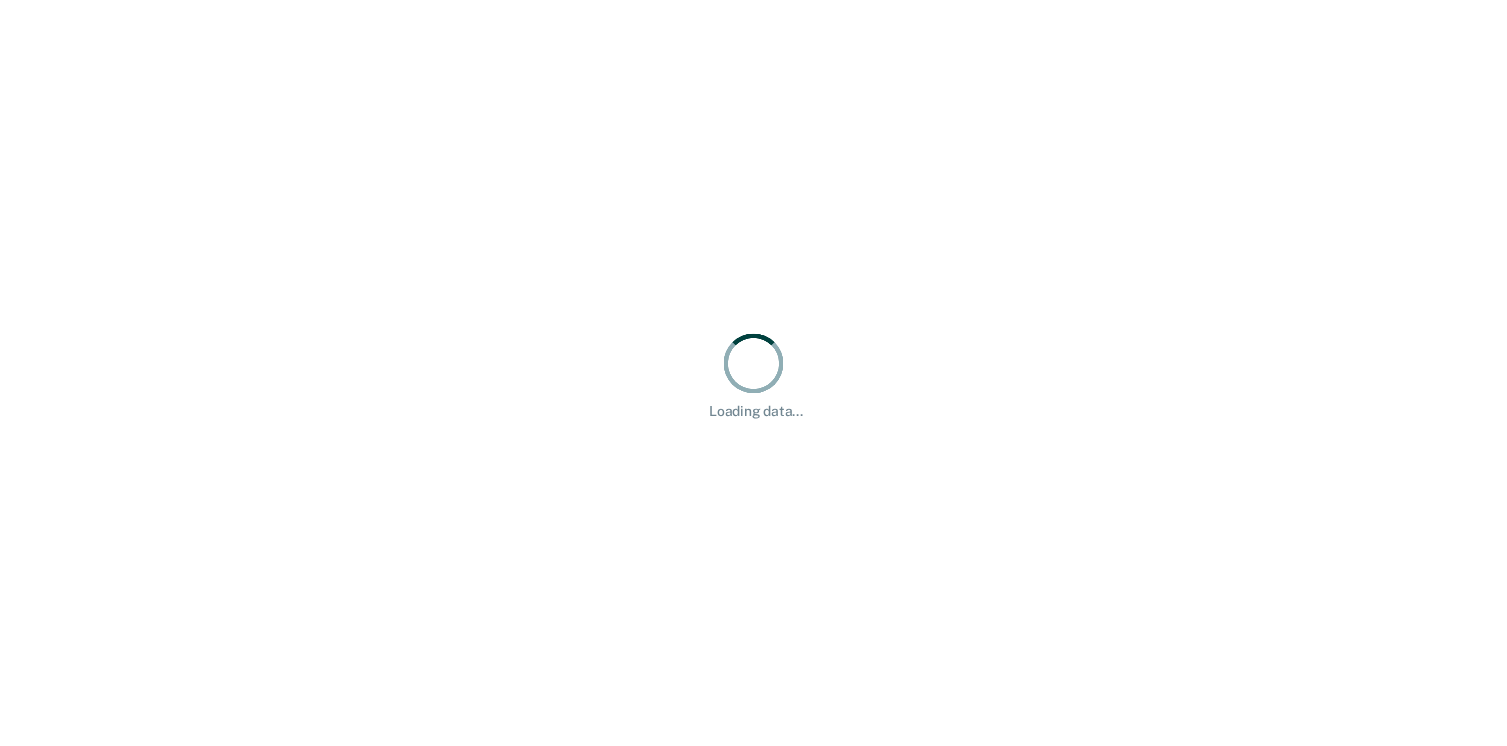 scroll, scrollTop: 0, scrollLeft: 0, axis: both 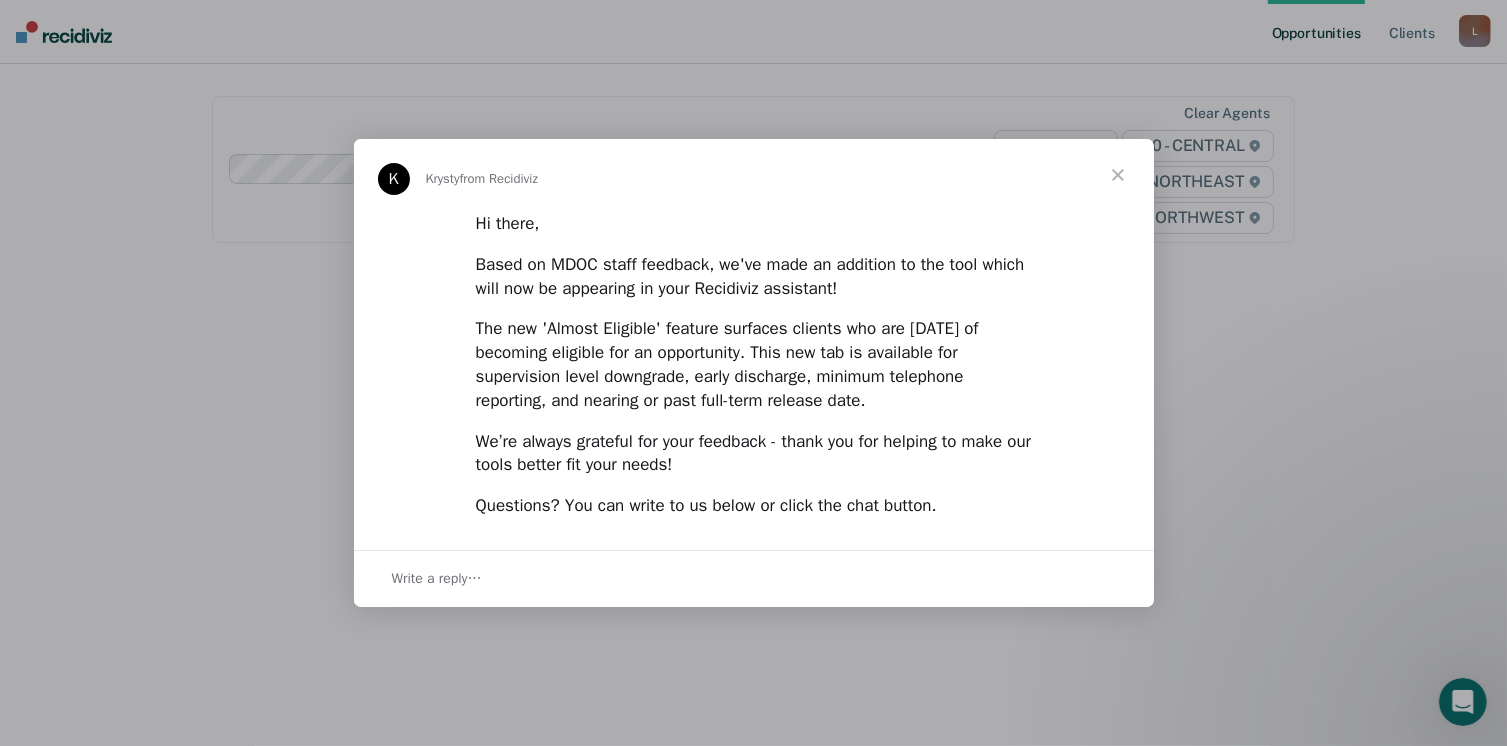 click at bounding box center (1118, 175) 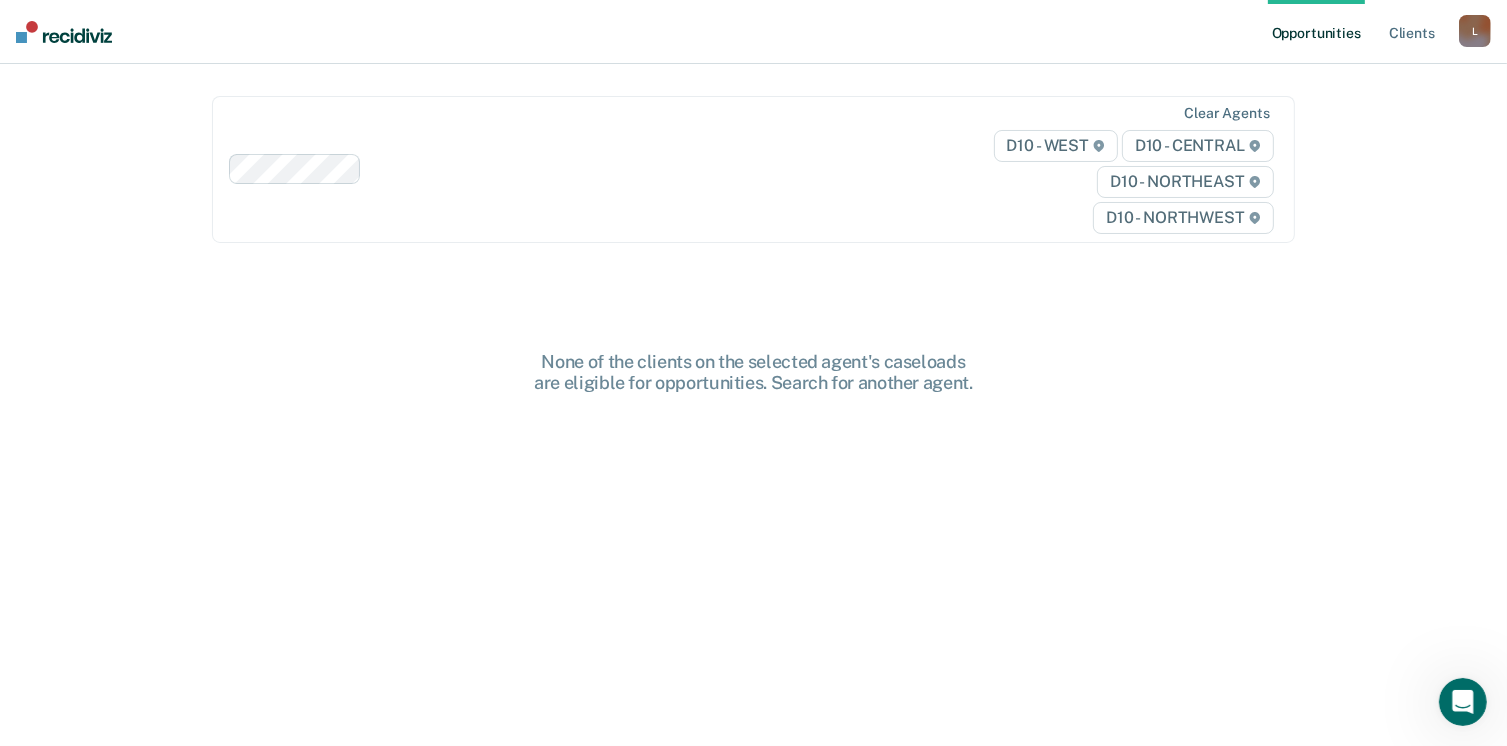 click on "Opportunities Client s [EMAIL_ADDRESS][US_STATE][DOMAIN_NAME] L Profile How it works Log Out Clear   agents D10 - WEST   D10 - CENTRAL   D10 - NORTHEAST   D10 - NORTHWEST   None of the clients on the selected agent's caseloads are eligible for opportunities. Search for another agent." at bounding box center (753, 373) 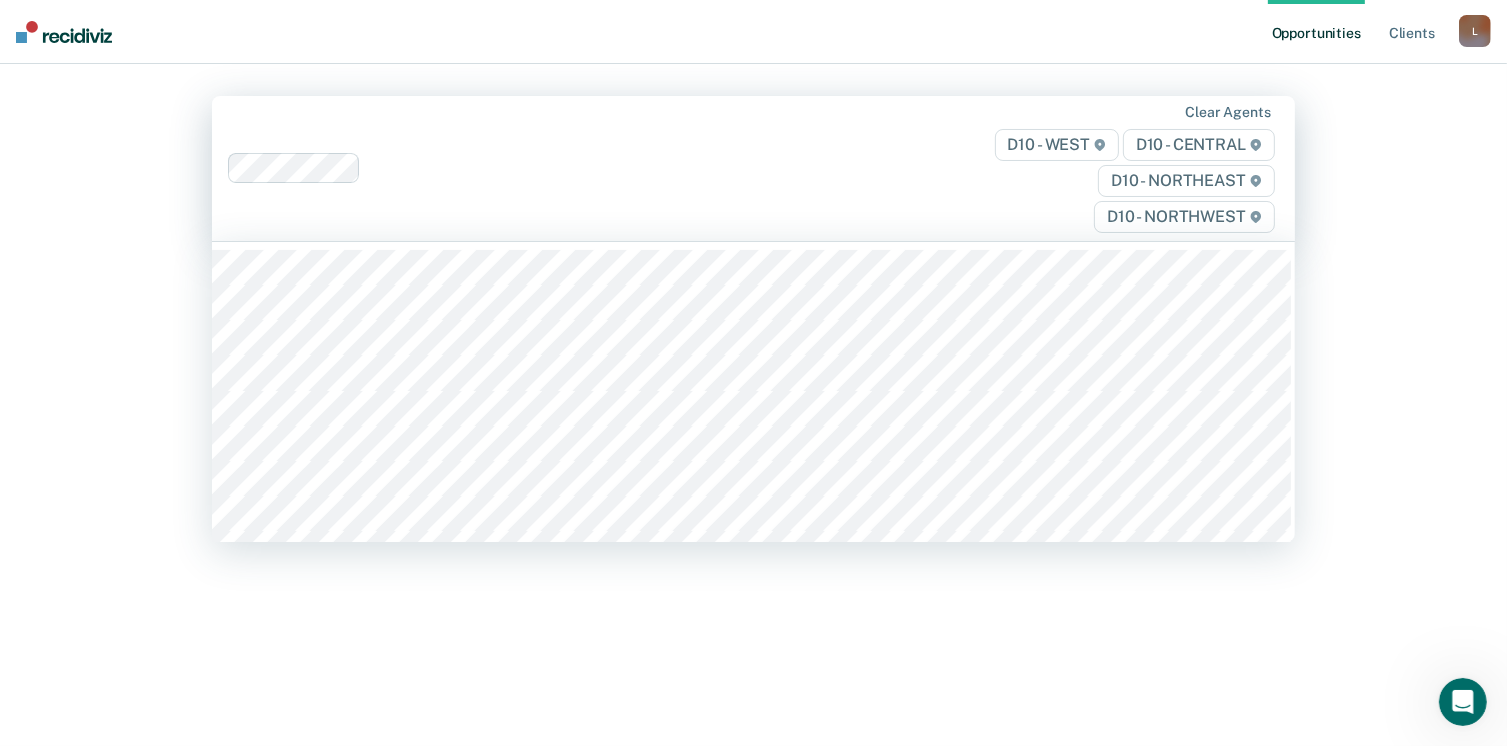 click on "D10 - CENTRAL" at bounding box center [1199, 145] 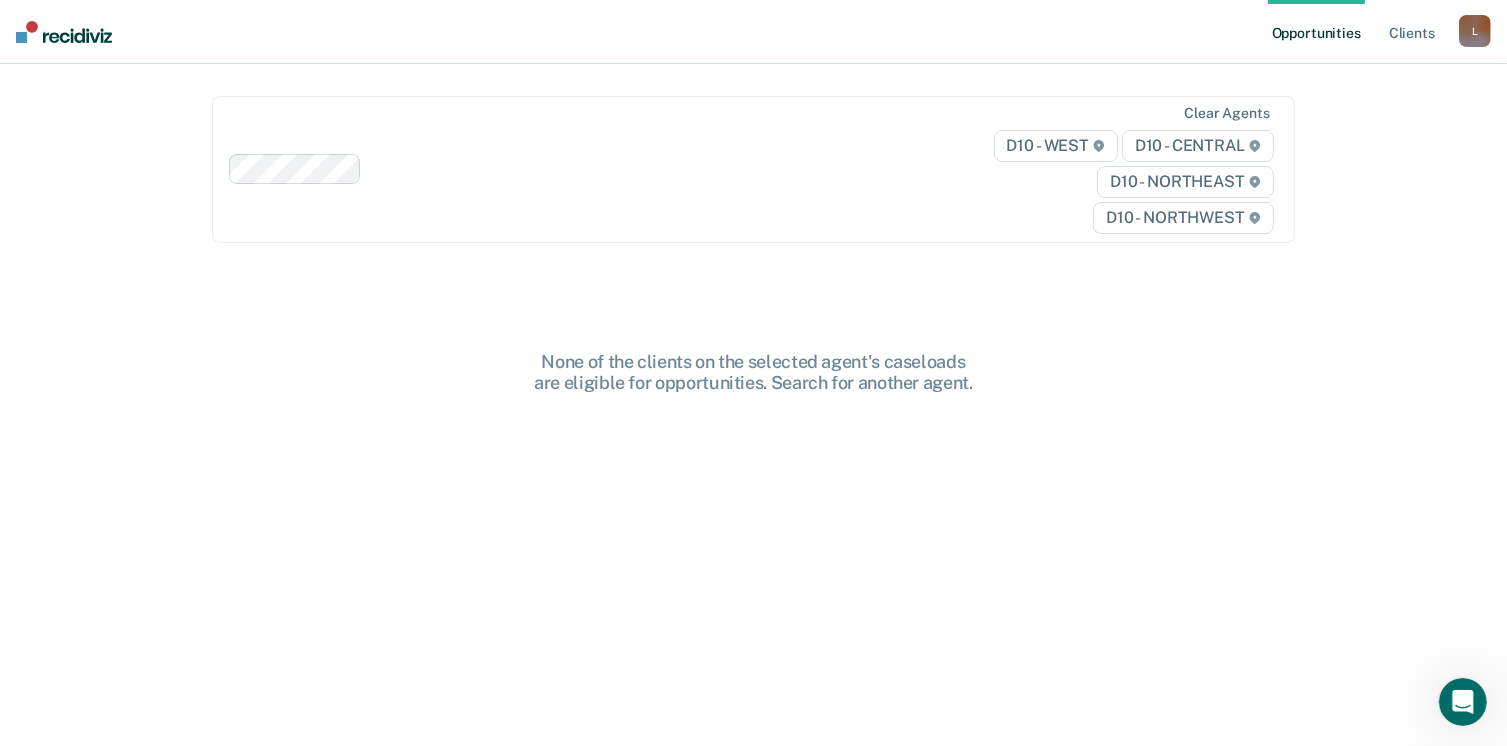 click on "Opportunities Client s [EMAIL_ADDRESS][US_STATE][DOMAIN_NAME] L Profile How it works Log Out Clear   agents D10 - WEST   D10 - CENTRAL   D10 - NORTHEAST   D10 - NORTHWEST   None of the clients on the selected agent's caseloads are eligible for opportunities. Search for another agent." at bounding box center (753, 373) 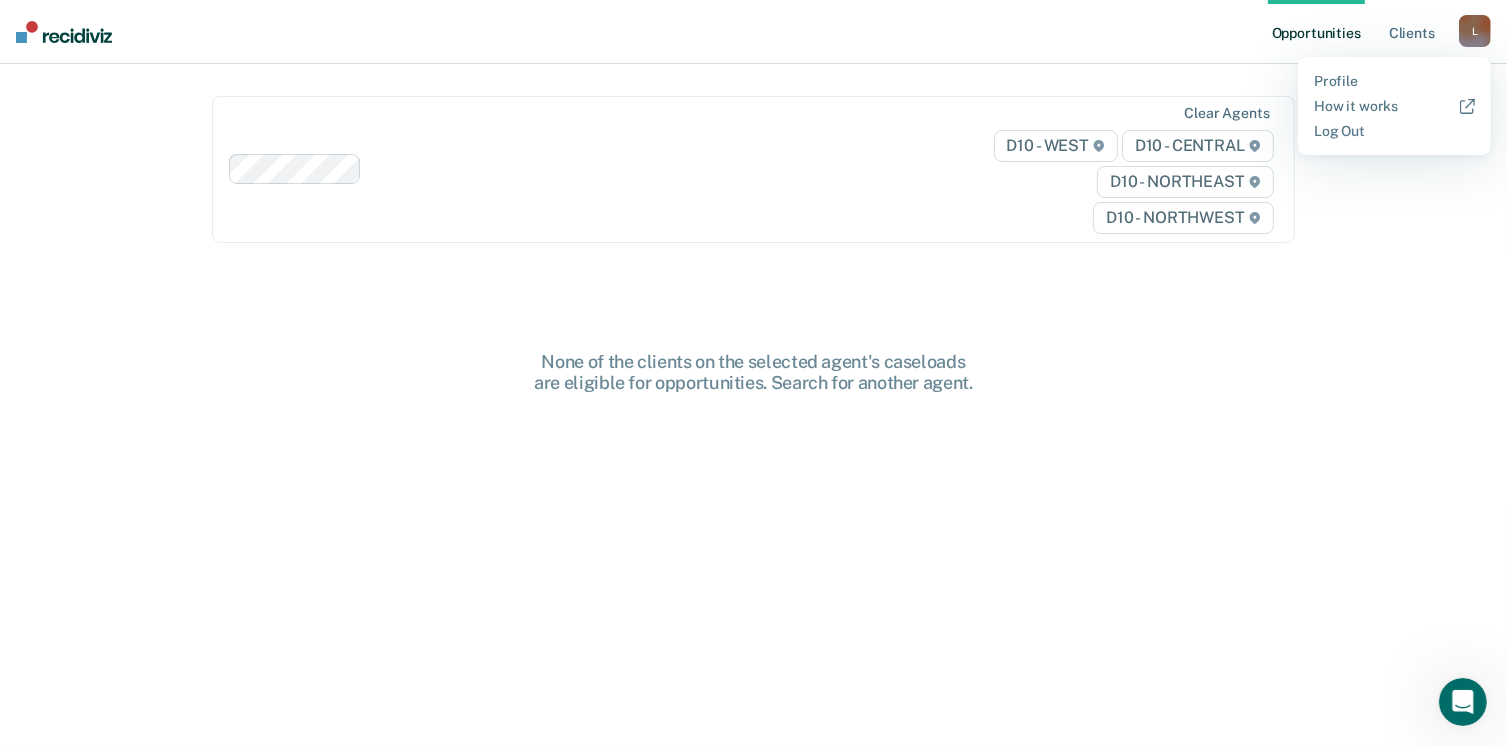 click on "Opportunities Client s [EMAIL_ADDRESS][US_STATE][DOMAIN_NAME] L Profile How it works Log Out" at bounding box center [753, 32] 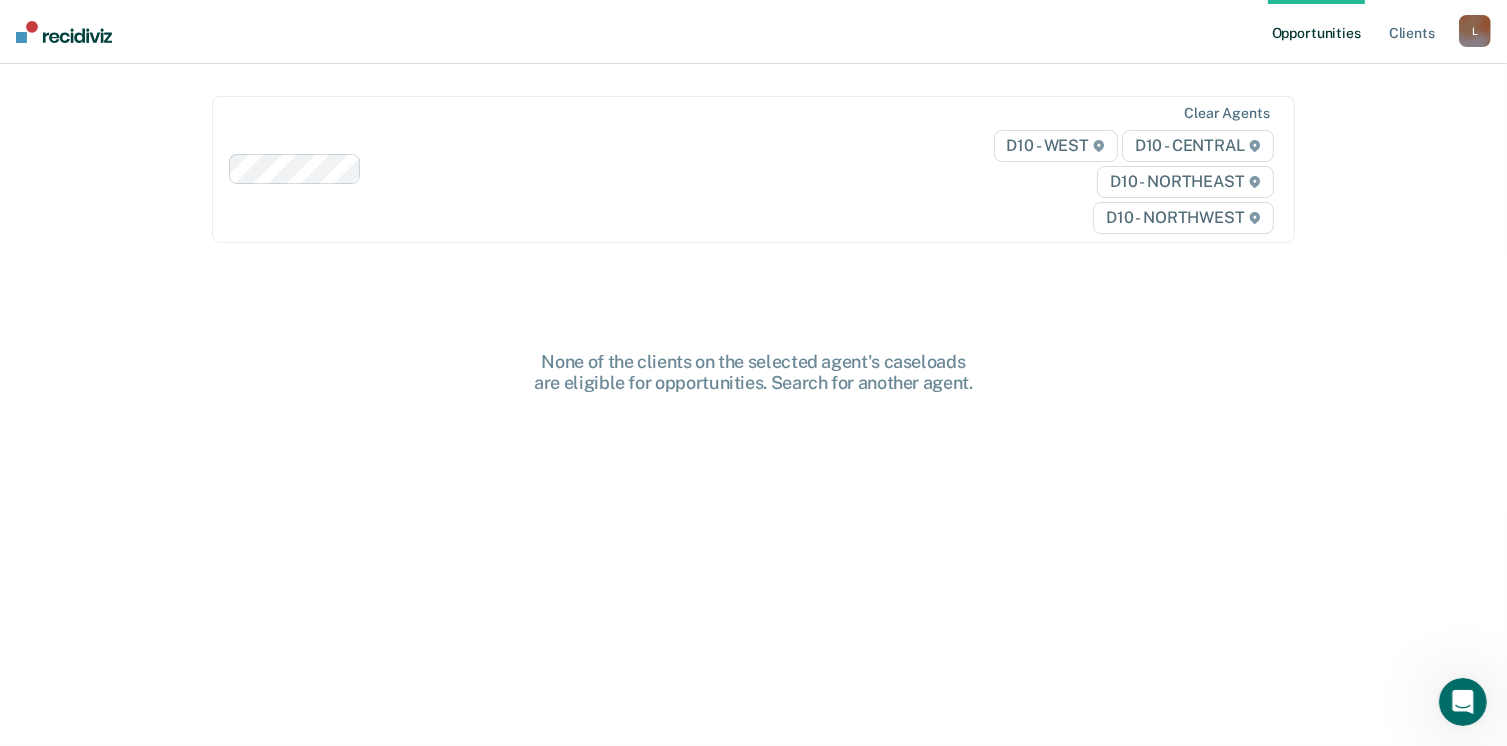 click on "Opportunities" at bounding box center [1316, 32] 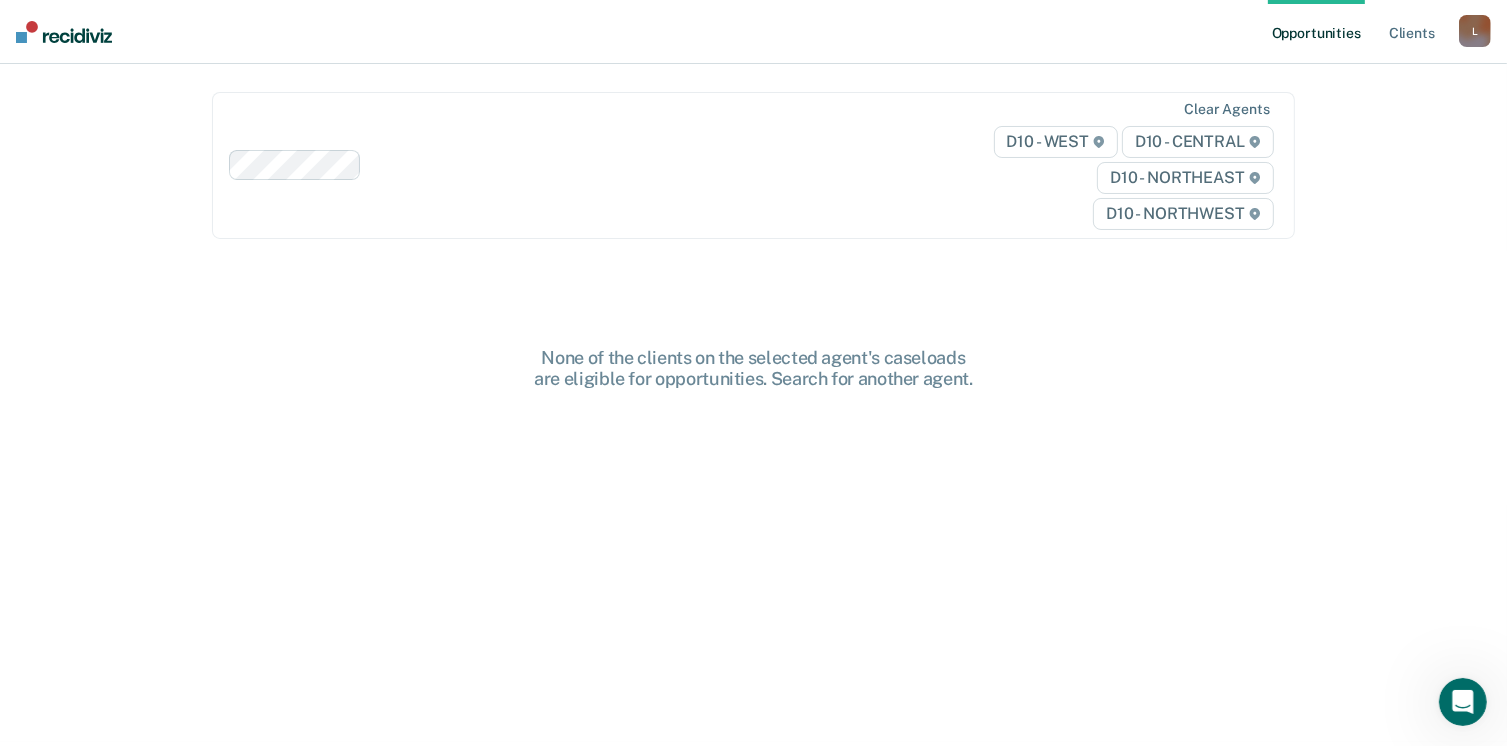 click on "D10 - CENTRAL" at bounding box center [1198, 142] 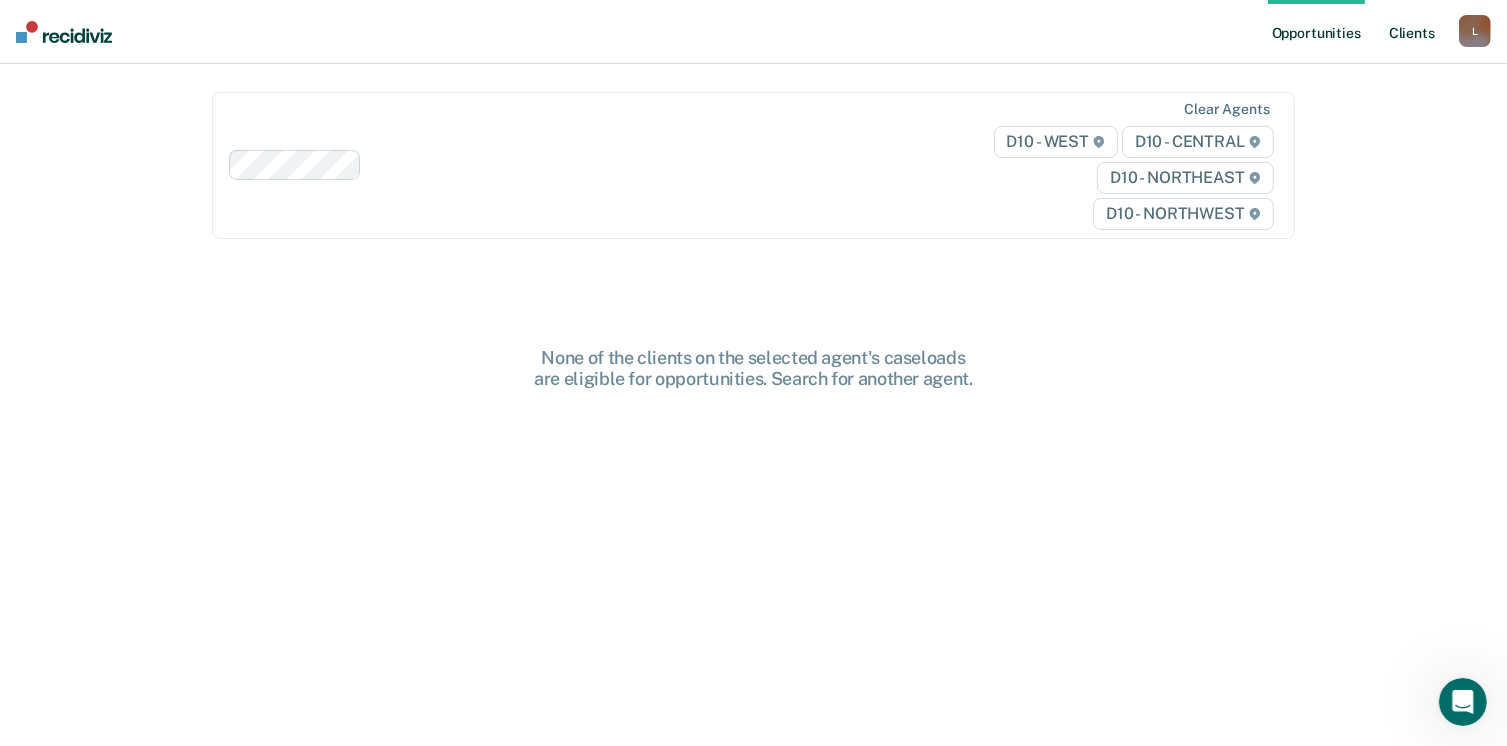 click on "Client s" at bounding box center [1412, 32] 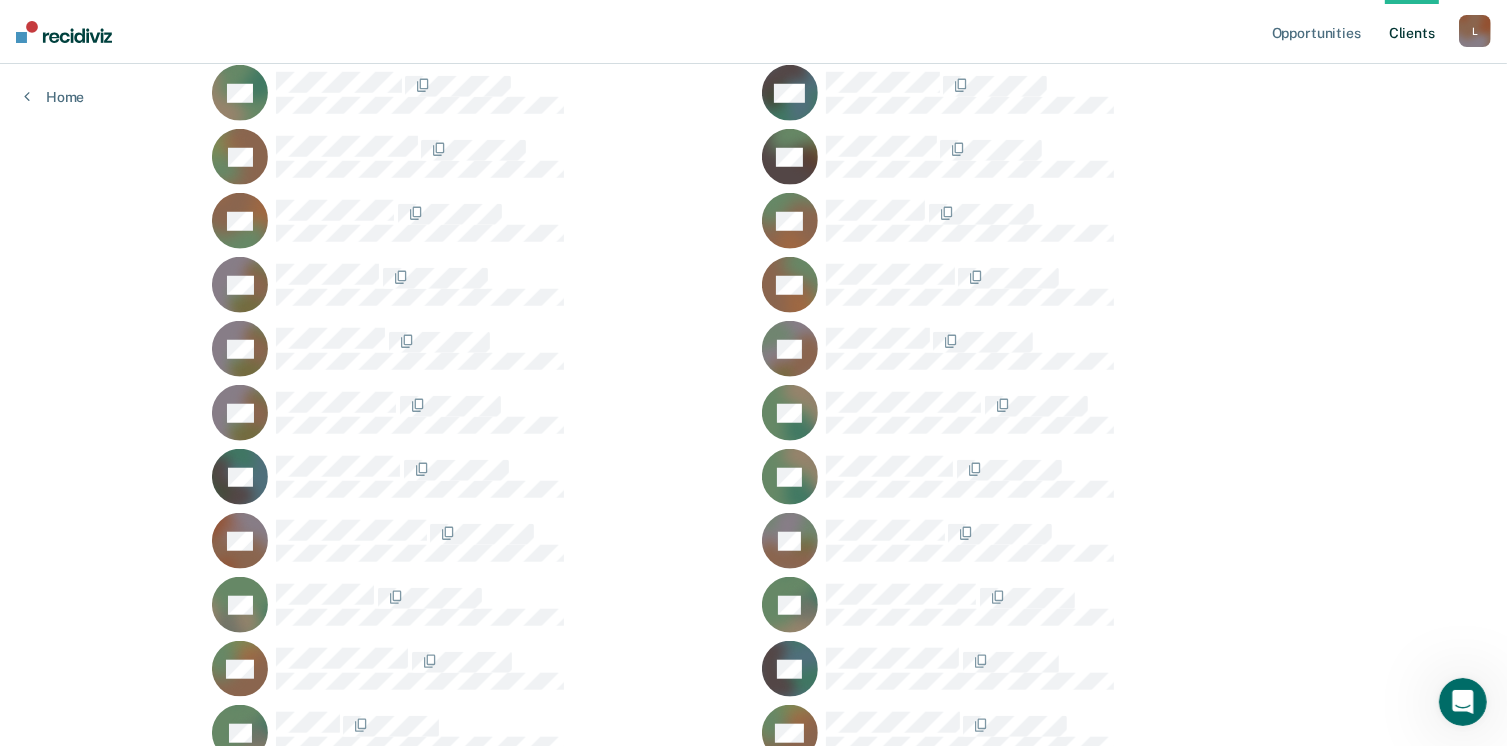 scroll, scrollTop: 1700, scrollLeft: 0, axis: vertical 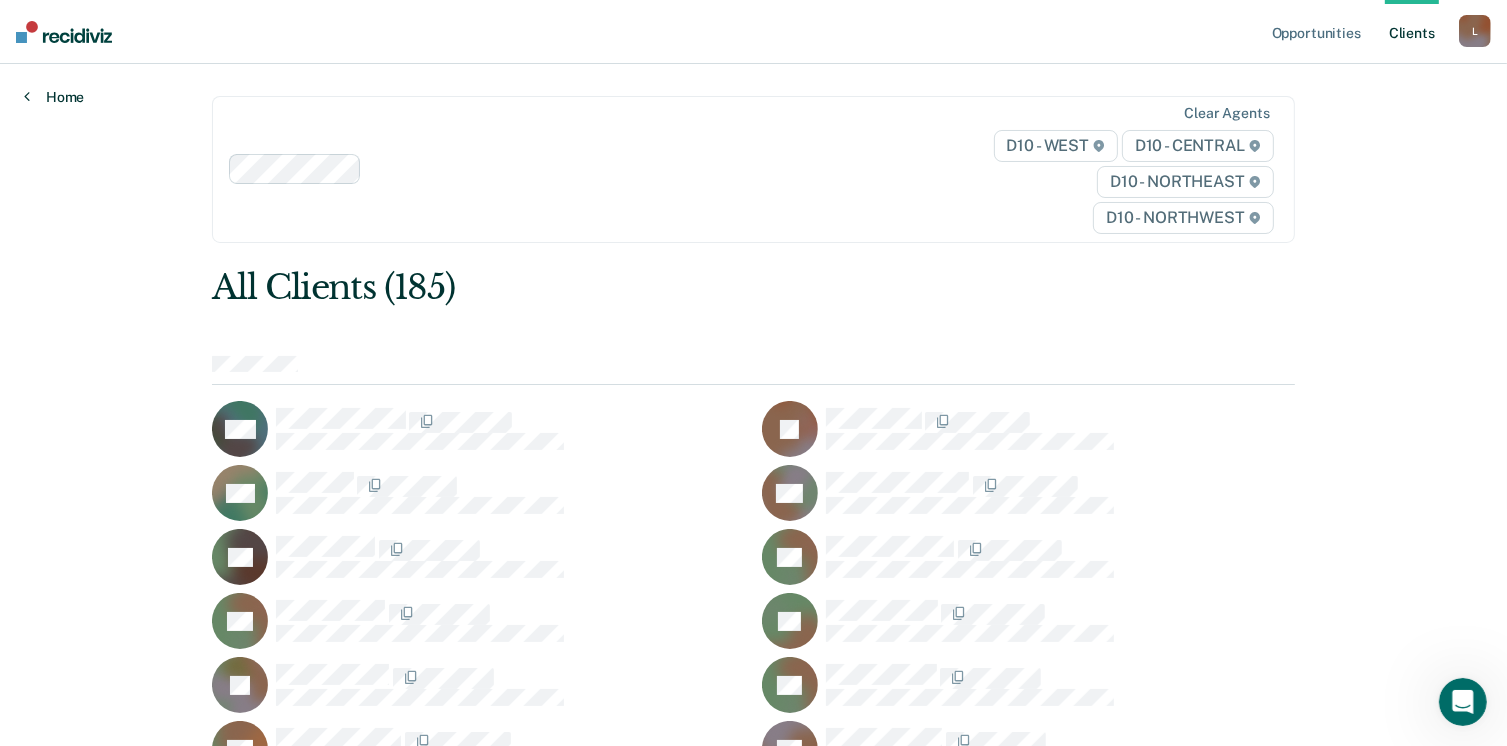click at bounding box center (27, 96) 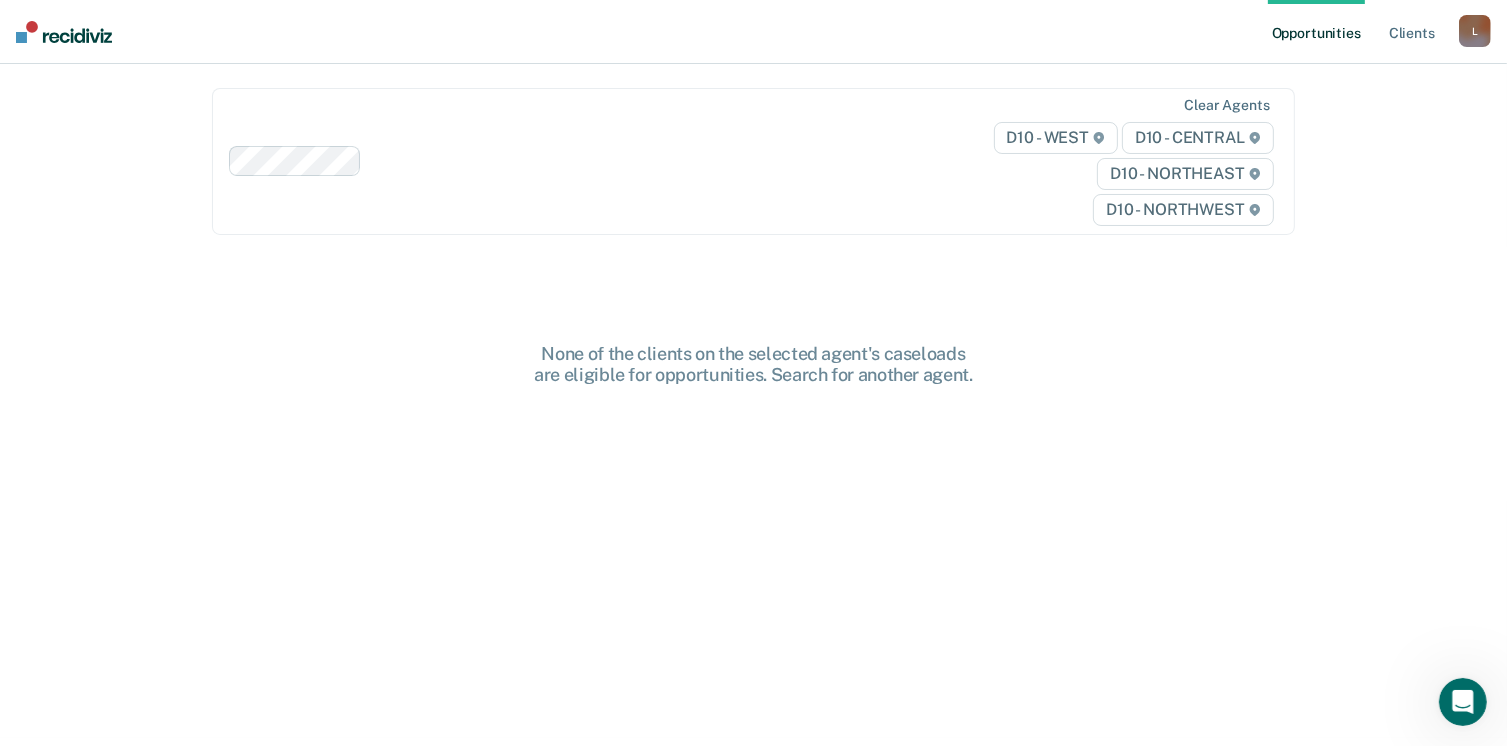 scroll, scrollTop: 0, scrollLeft: 0, axis: both 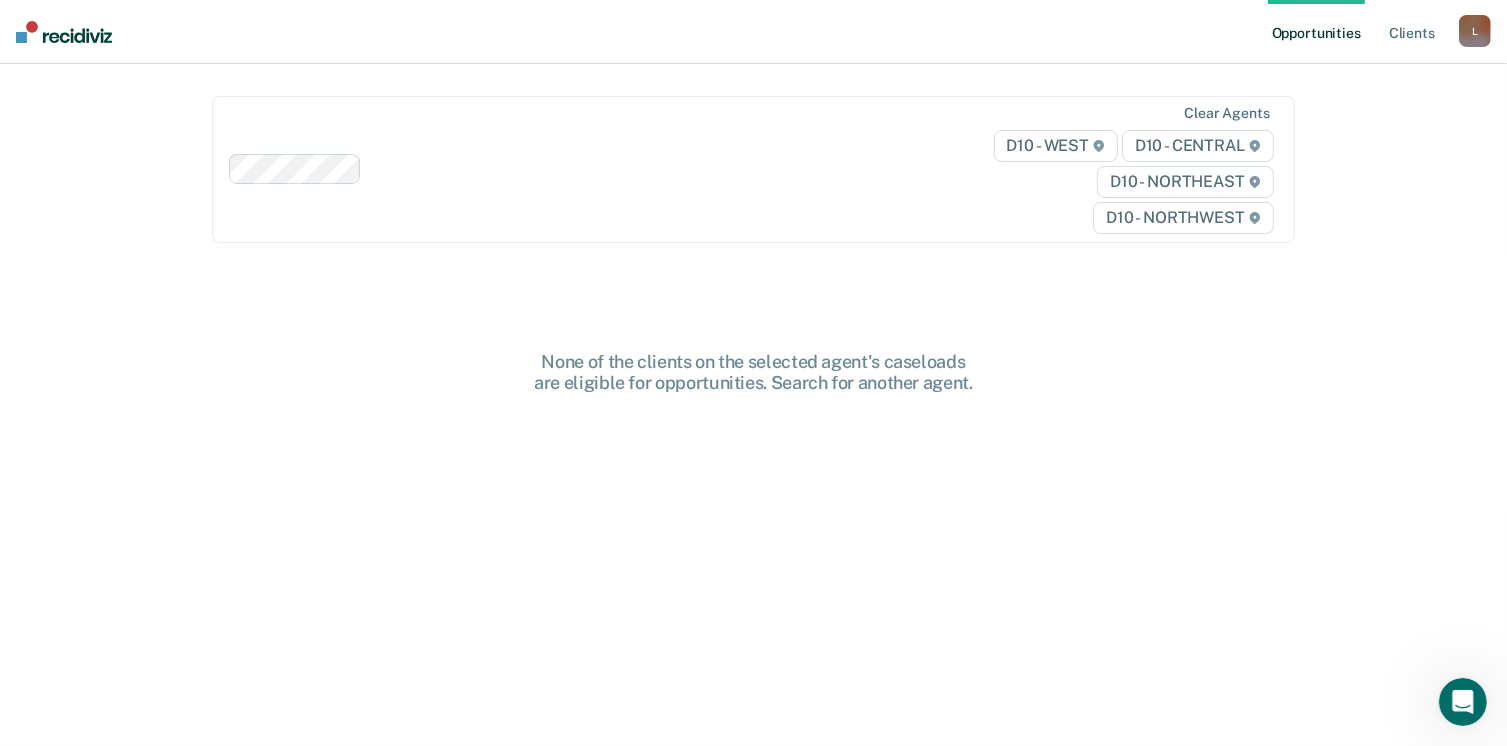 click at bounding box center [64, 32] 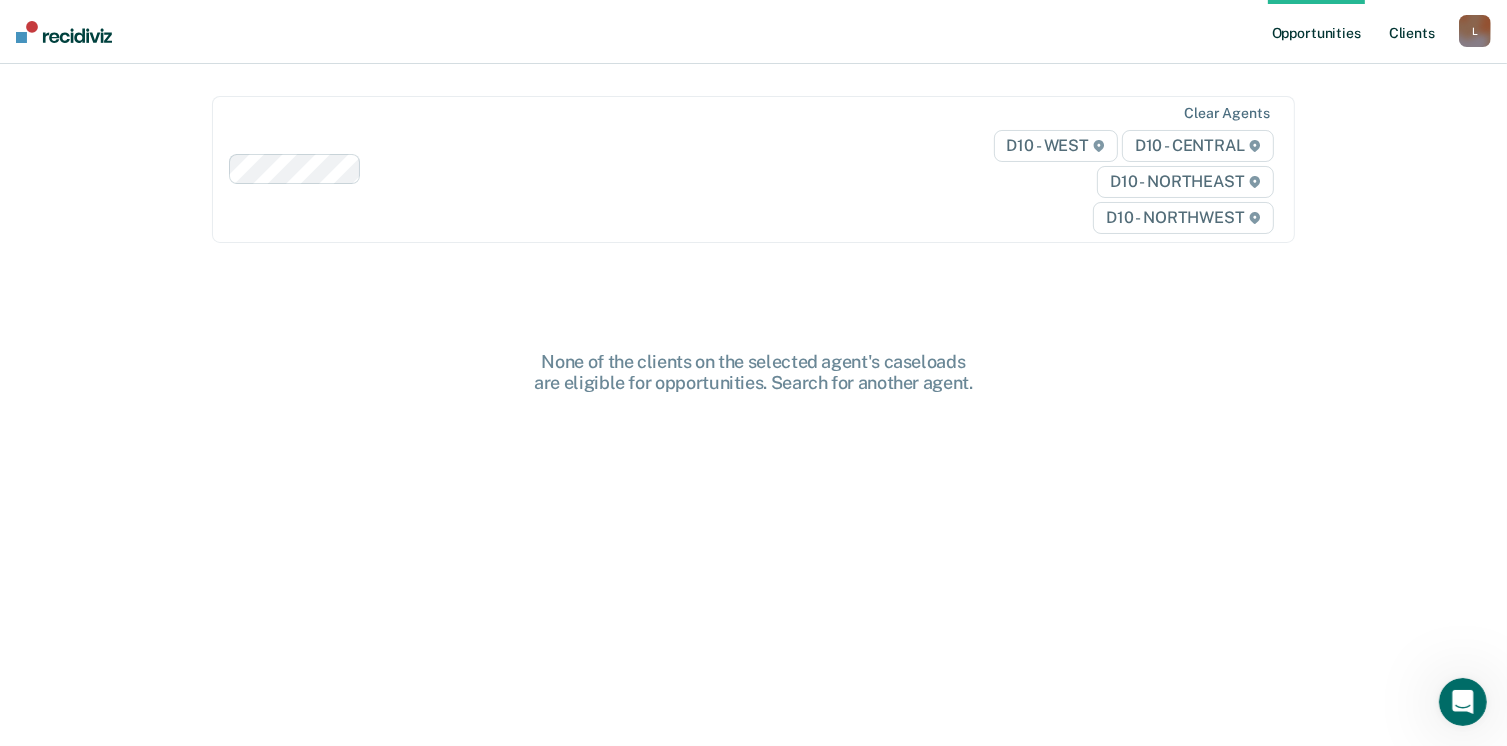 click on "Client s" at bounding box center [1412, 32] 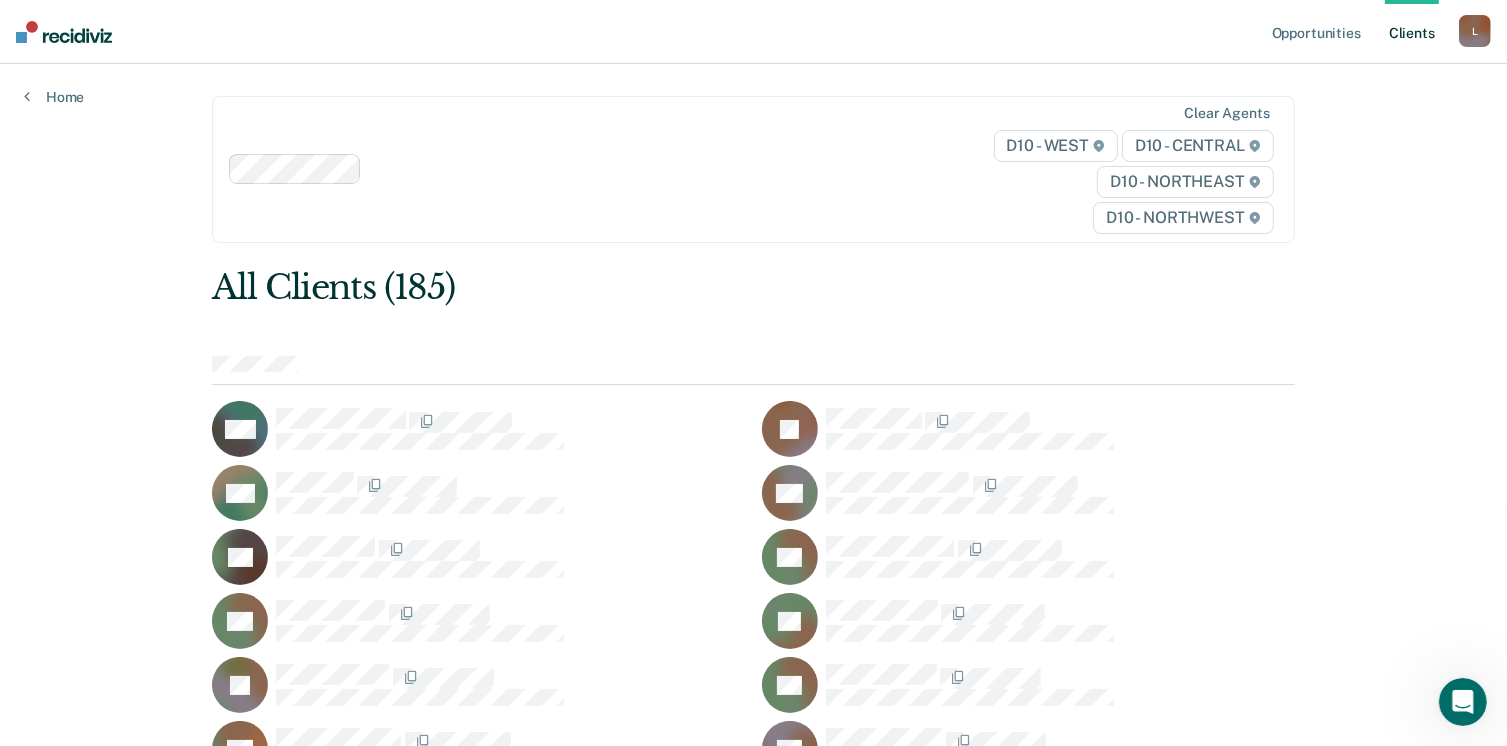 click on "L" at bounding box center (1475, 31) 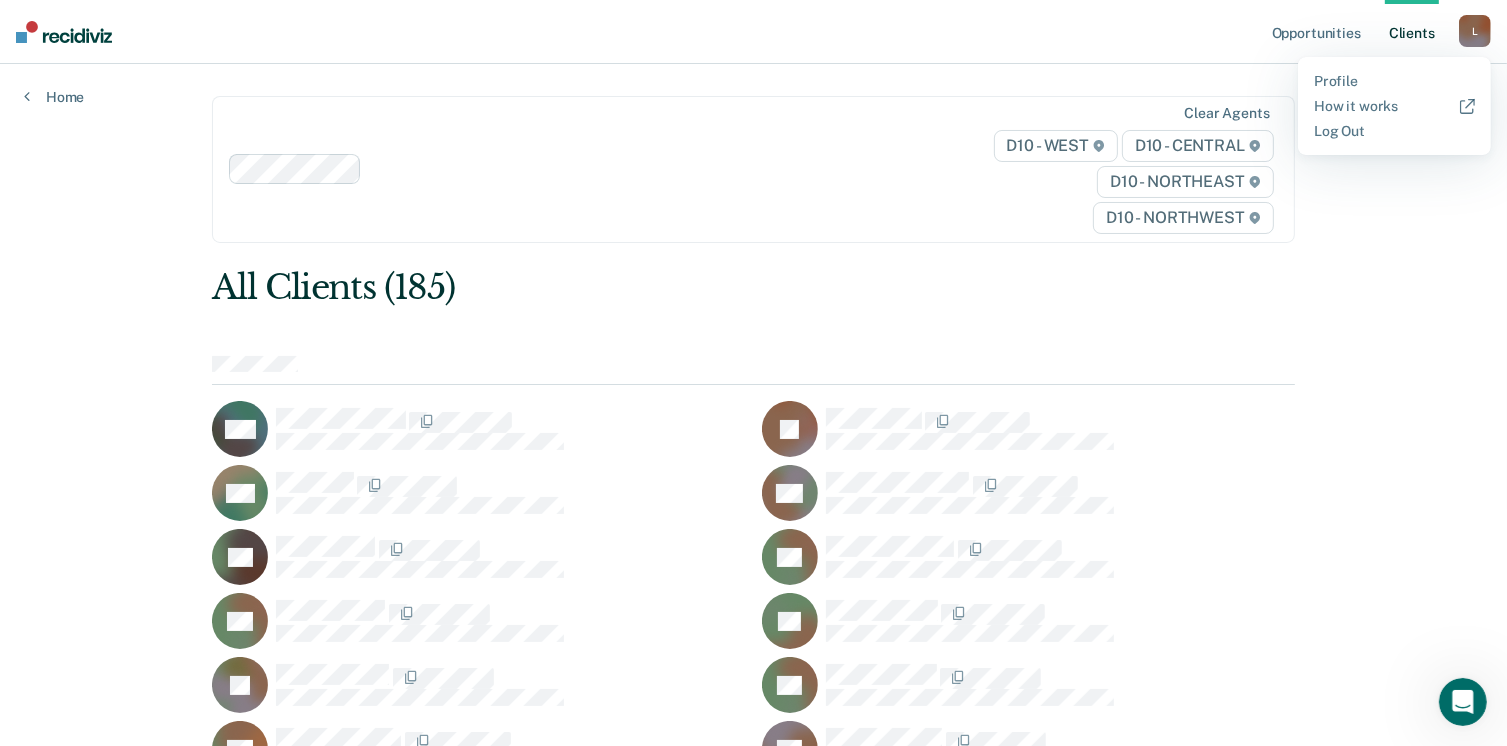 click on "Opportunities Client s [EMAIL_ADDRESS][US_STATE][DOMAIN_NAME] L Profile How it works Log Out" at bounding box center (753, 32) 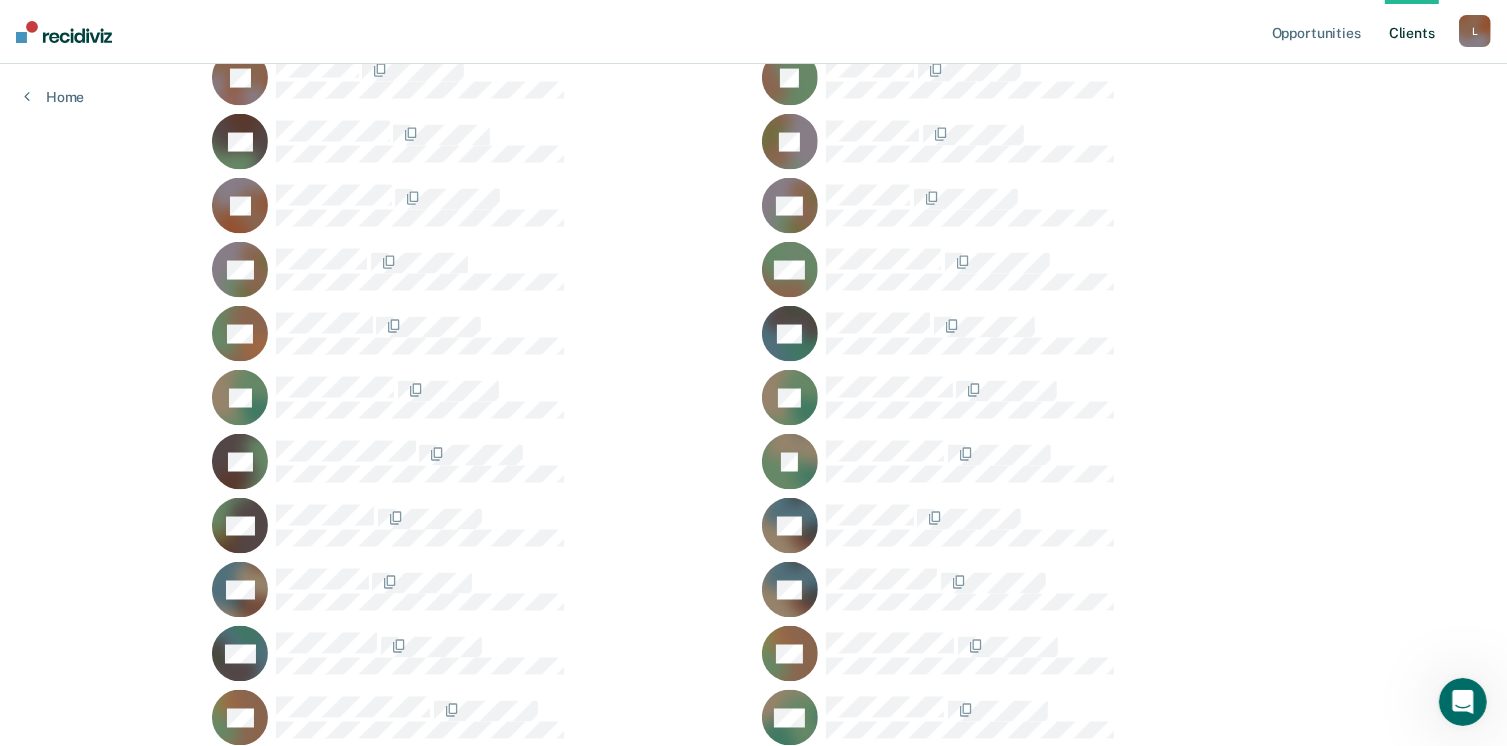 scroll, scrollTop: 3200, scrollLeft: 0, axis: vertical 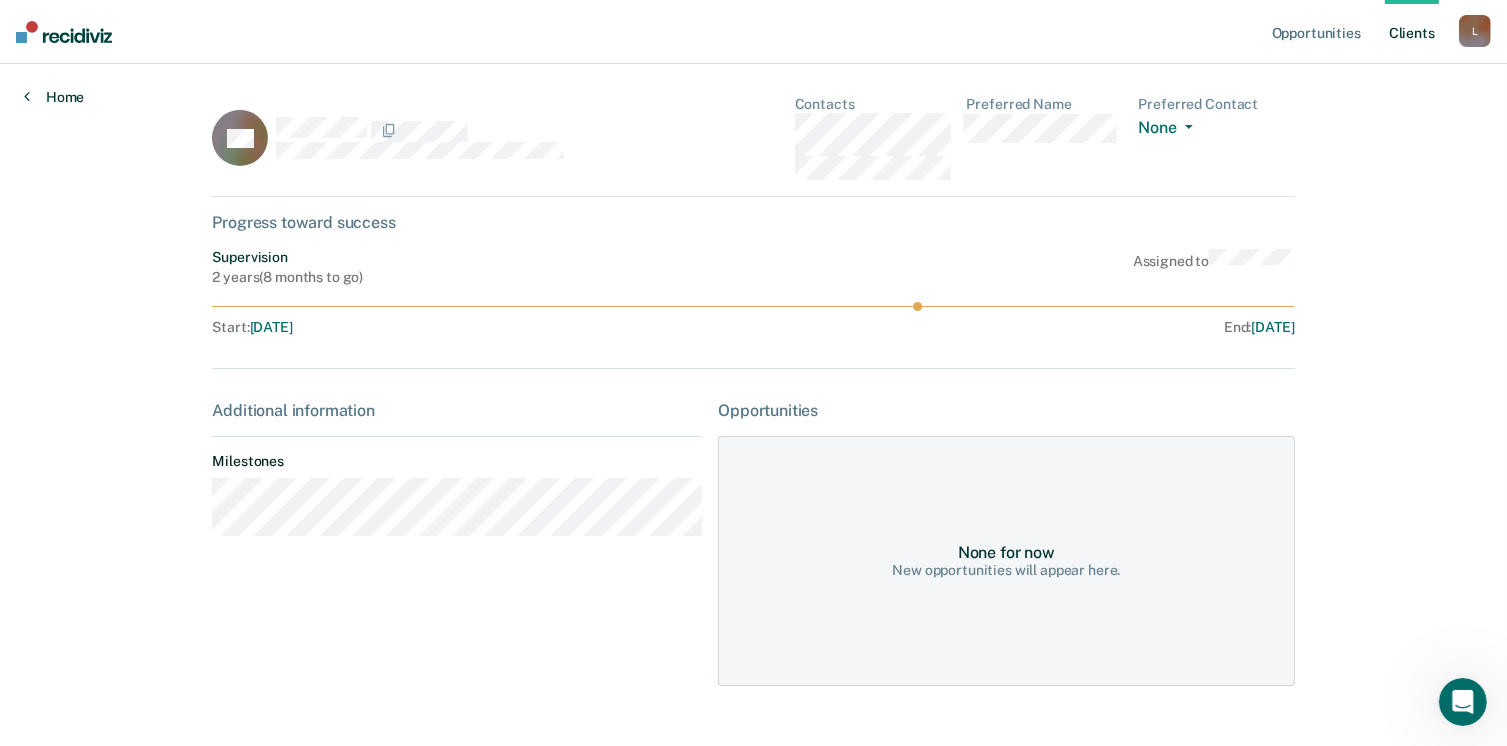 click at bounding box center [27, 96] 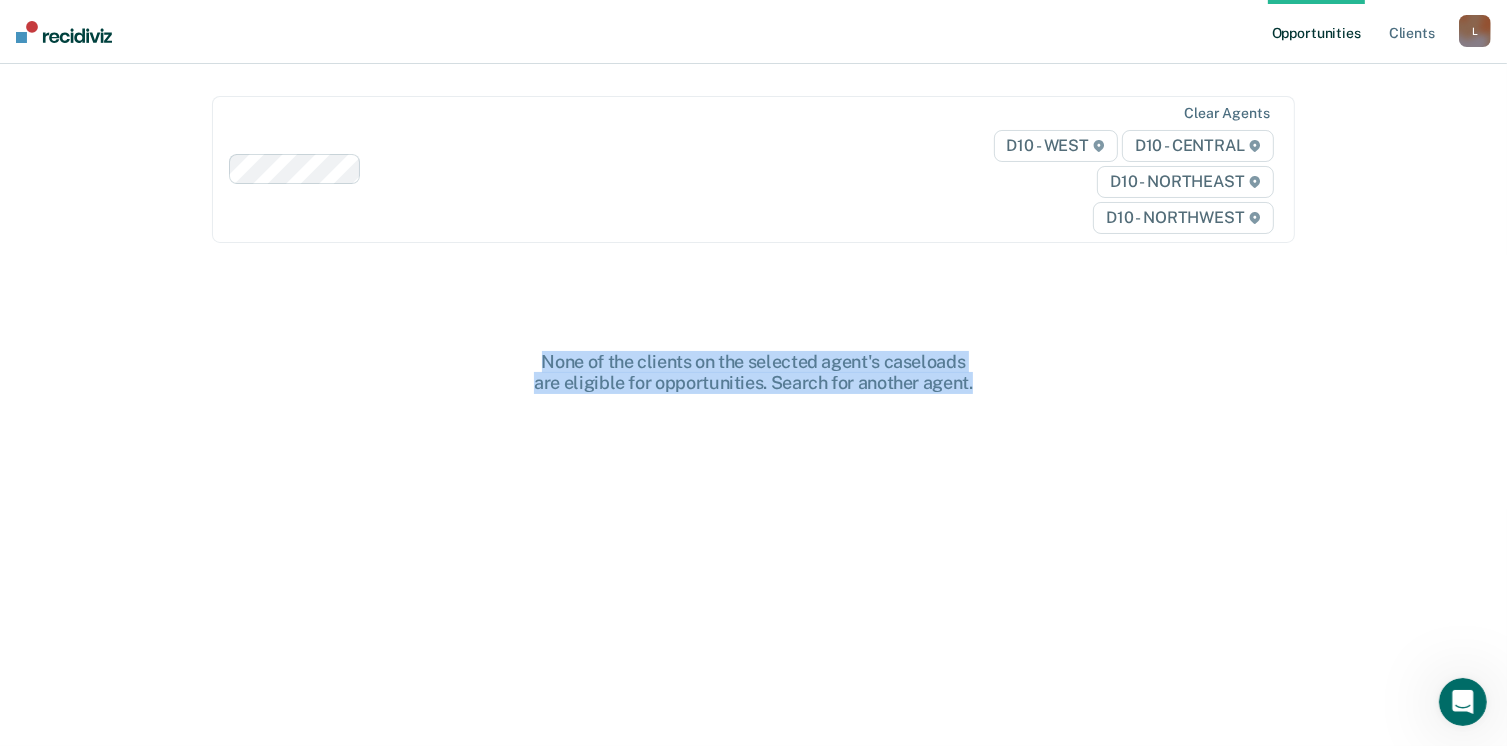 drag, startPoint x: 544, startPoint y: 353, endPoint x: 1040, endPoint y: 410, distance: 499.26447 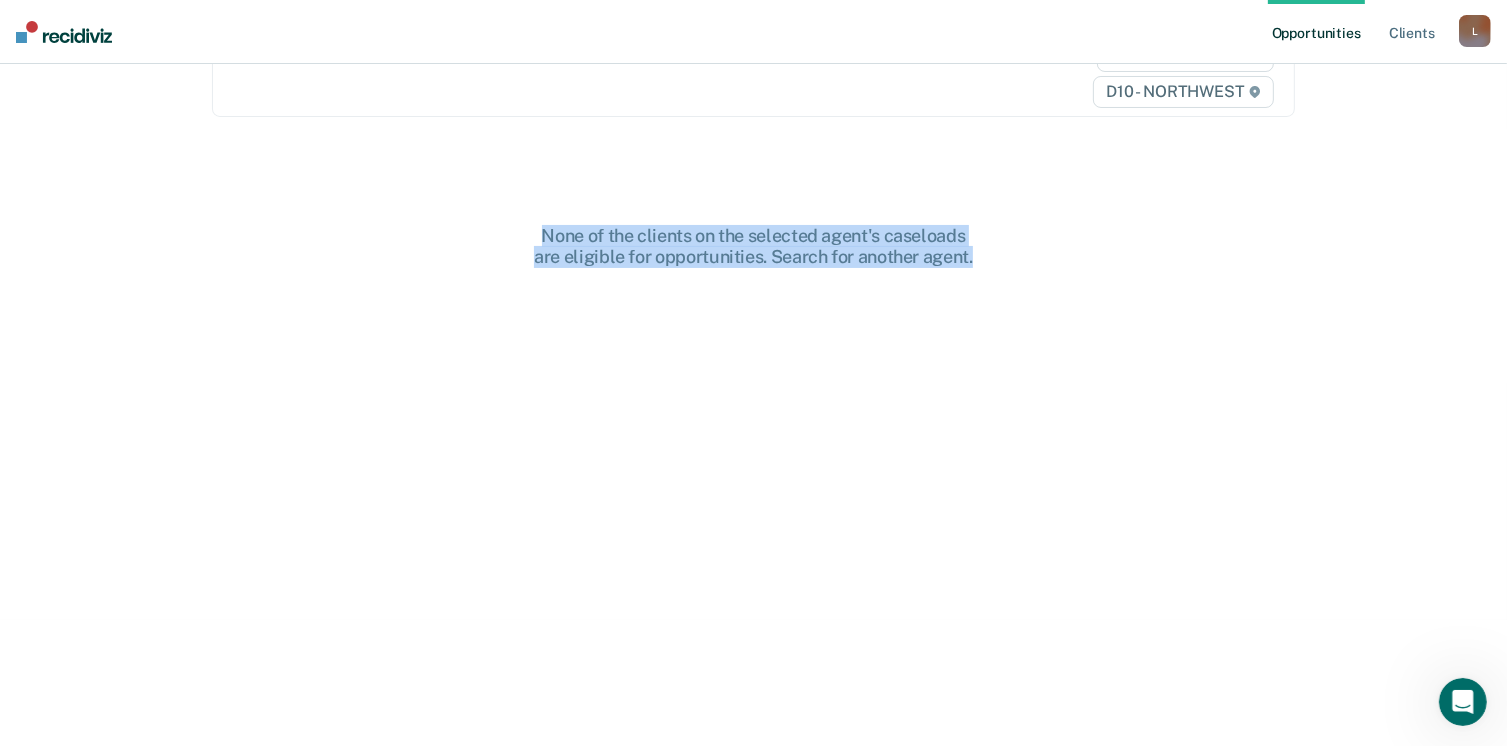 scroll, scrollTop: 0, scrollLeft: 0, axis: both 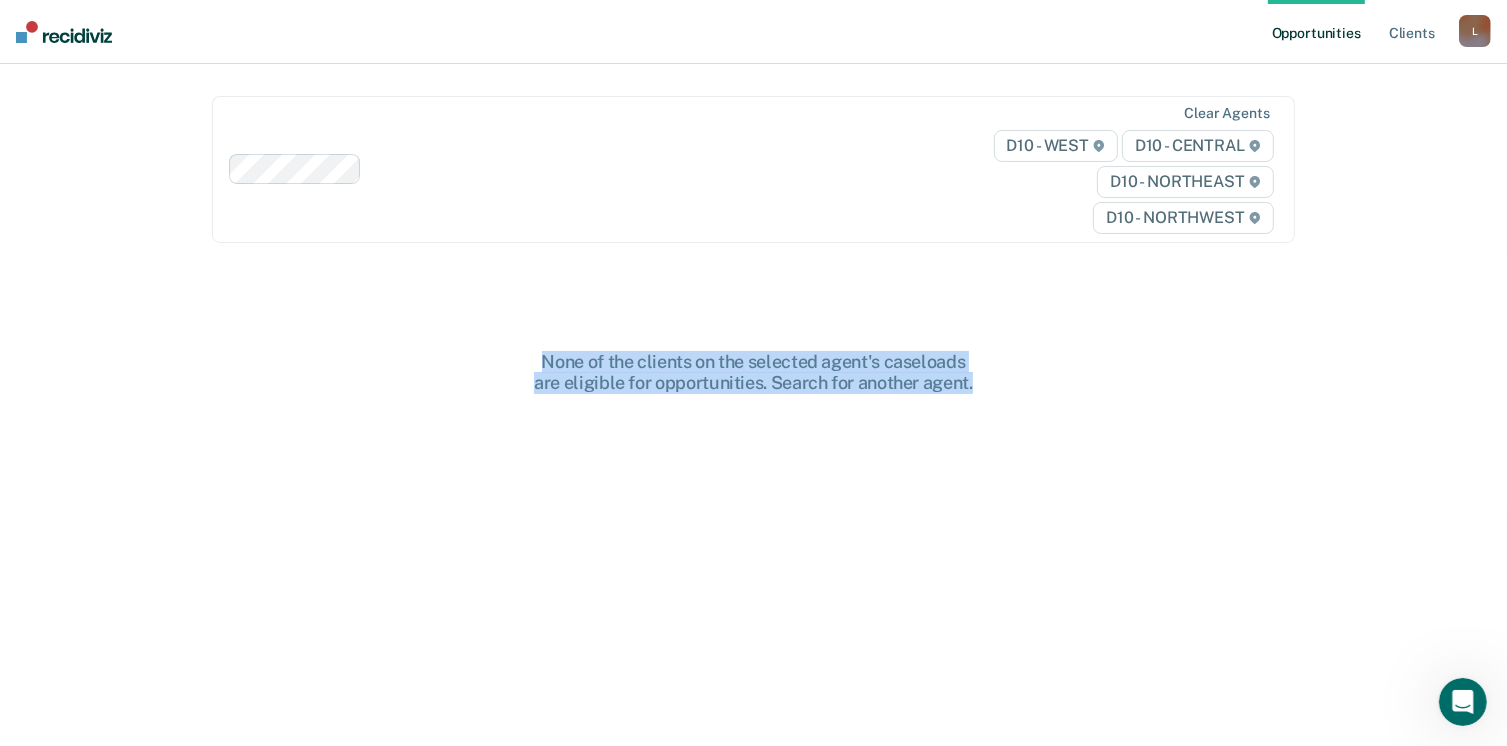 click on "Opportunities" at bounding box center (1316, 32) 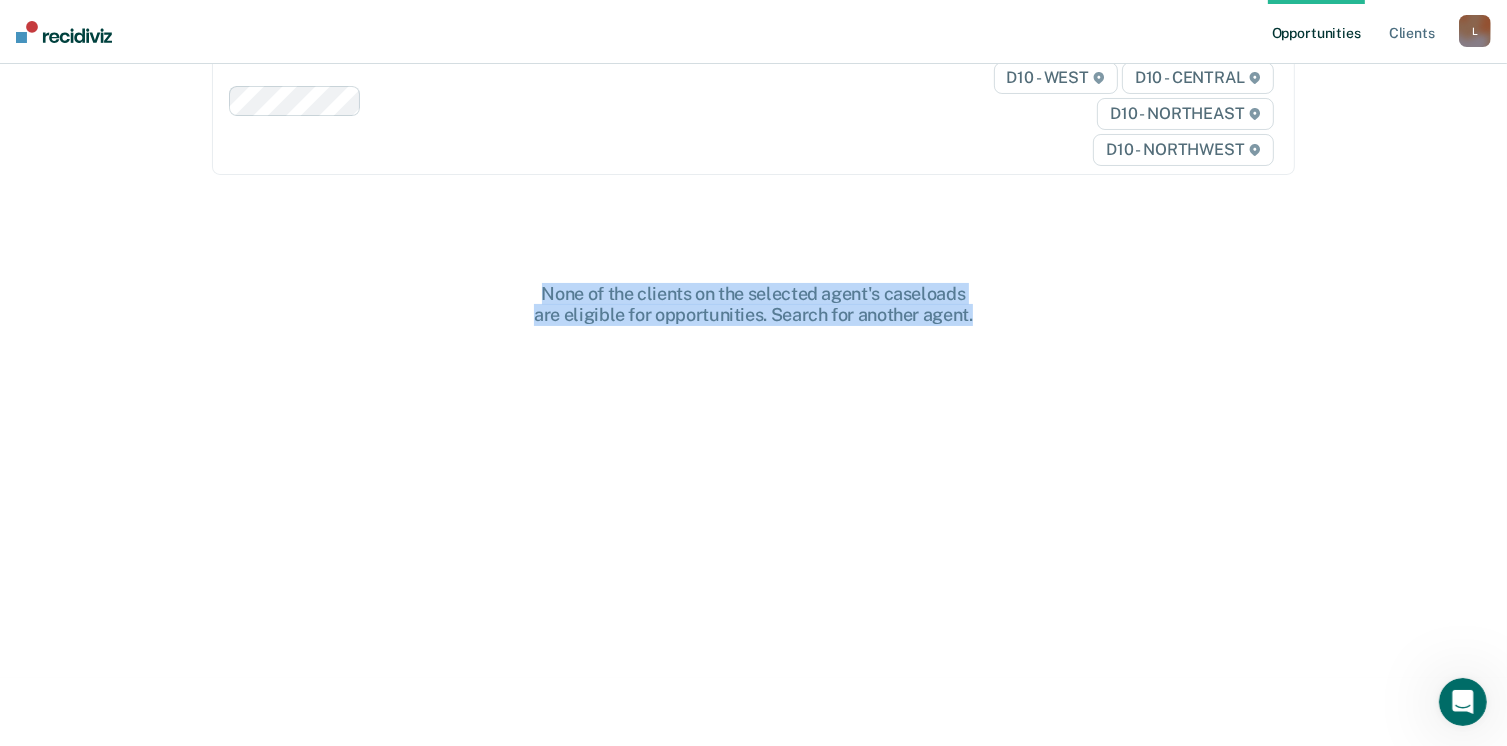 scroll, scrollTop: 0, scrollLeft: 0, axis: both 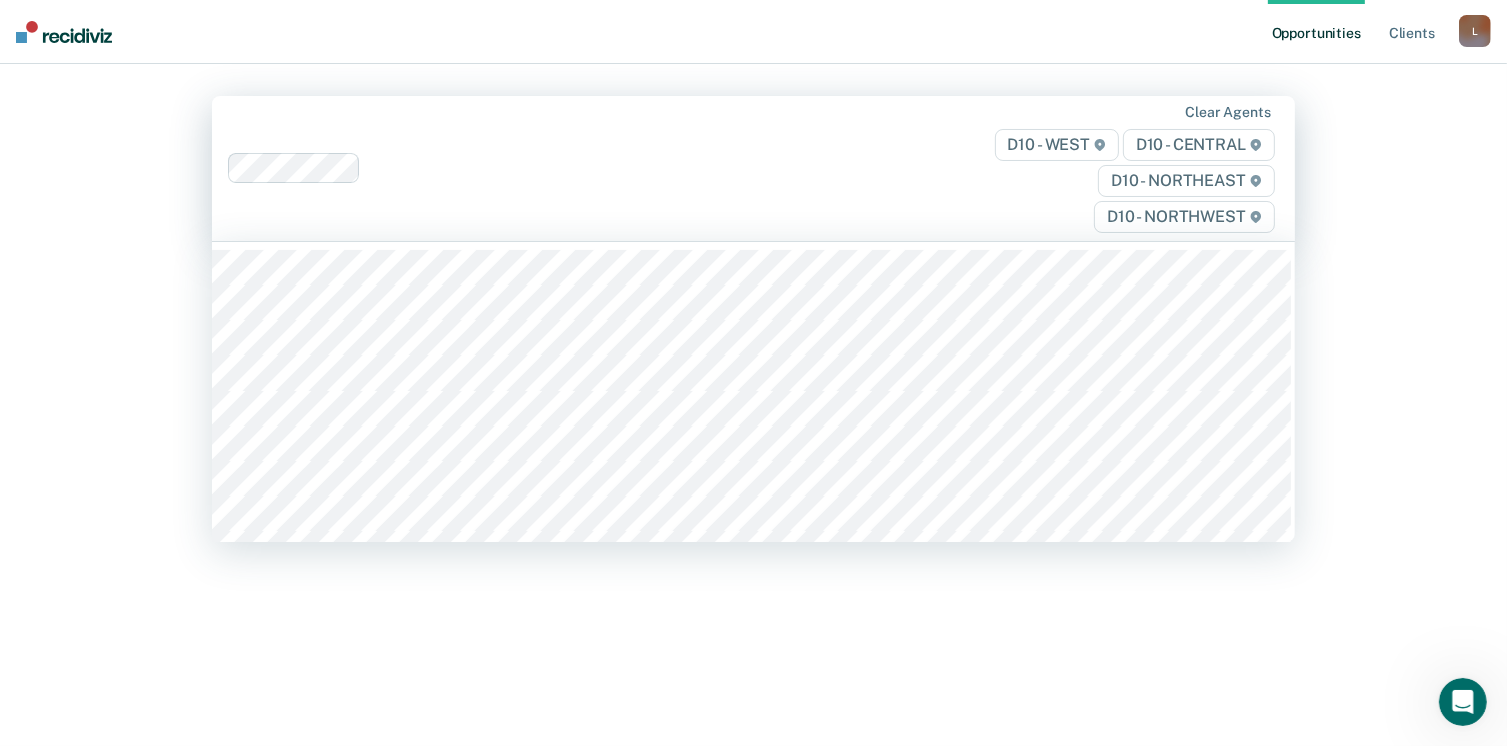 click on "Opportunities Client s [EMAIL_ADDRESS][US_STATE][DOMAIN_NAME] L Profile How it works Log Out 317 results available. Use Up and Down to choose options, press Enter to select the currently focused option, press Escape to exit the menu, press Tab to select the option and exit the menu. Clear   agents D10 - WEST   D10 - CENTRAL   D10 - NORTHEAST   D10 - NORTHWEST   None of the clients on the selected agent's caseloads are eligible for opportunities. Search for another agent." at bounding box center [753, 373] 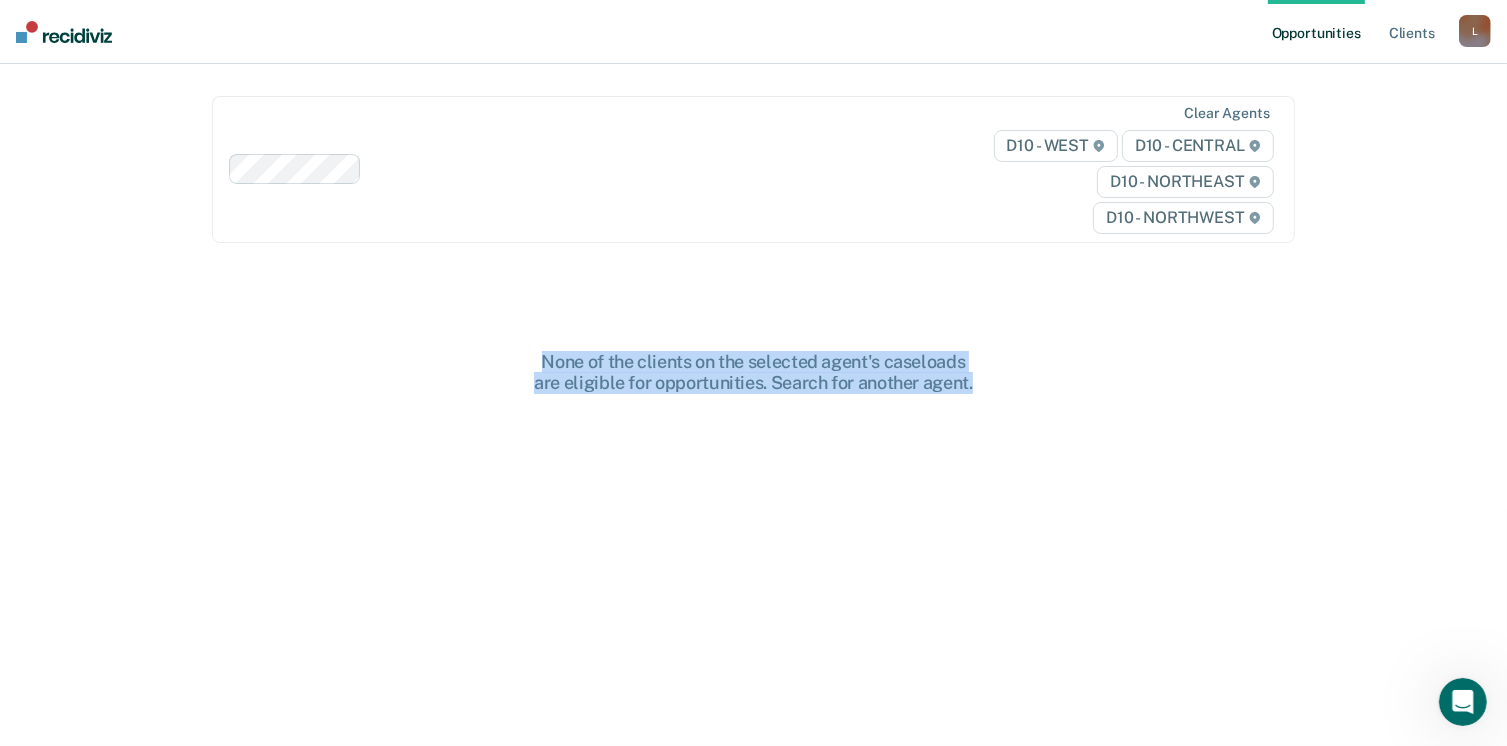 drag, startPoint x: 544, startPoint y: 357, endPoint x: 1004, endPoint y: 409, distance: 462.9298 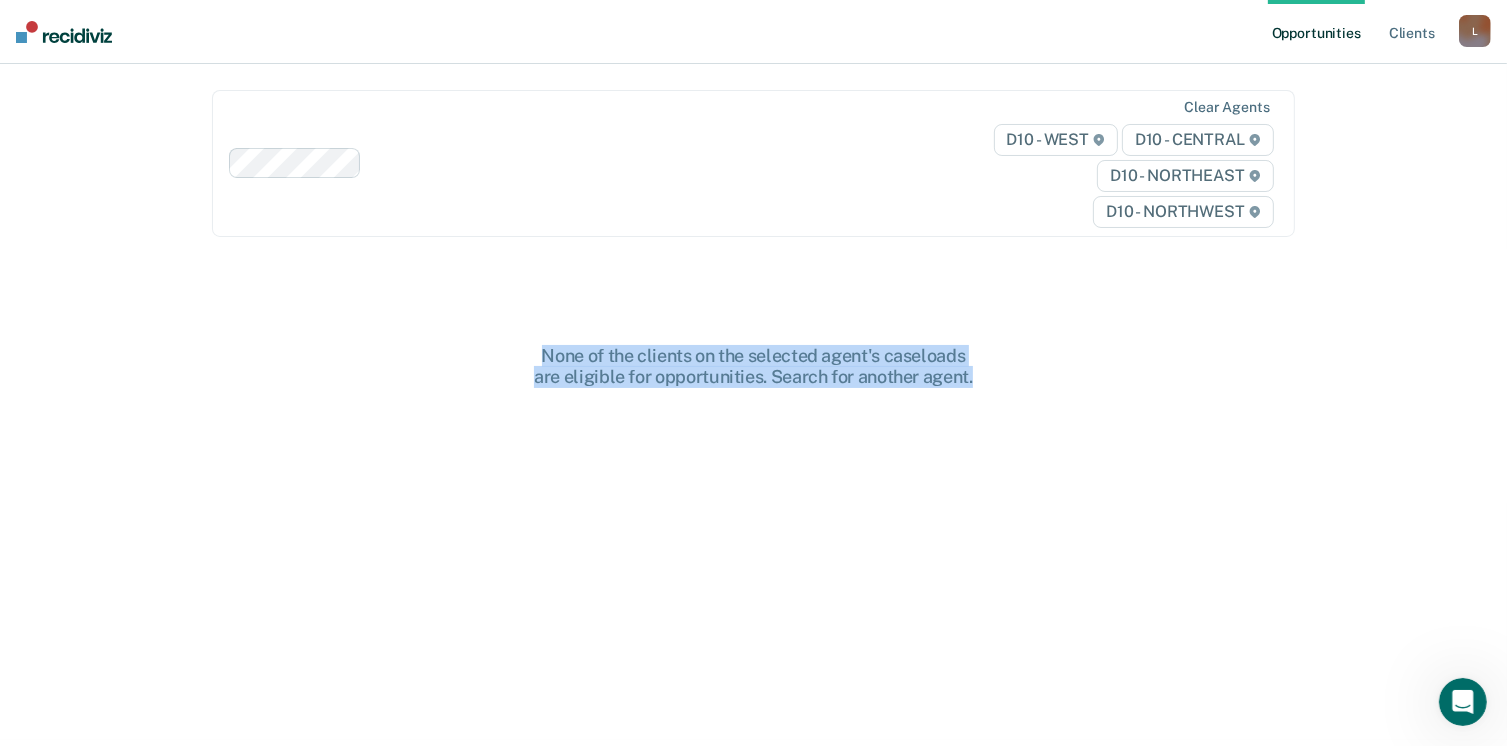 scroll, scrollTop: 0, scrollLeft: 0, axis: both 